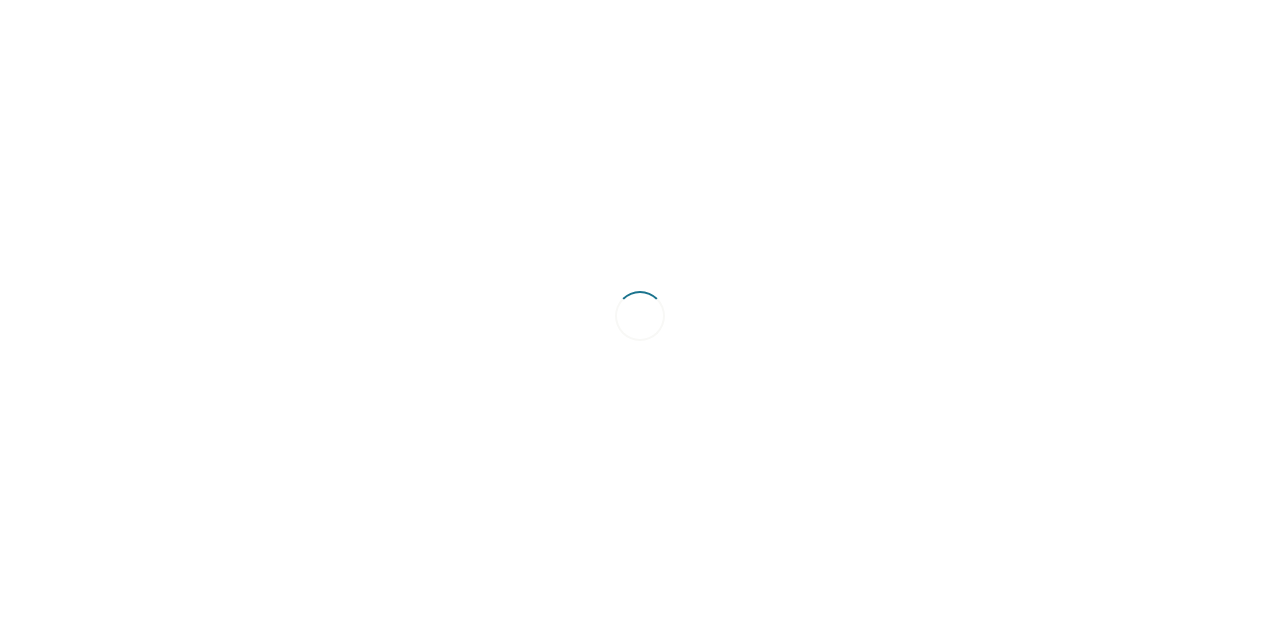 scroll, scrollTop: 0, scrollLeft: 0, axis: both 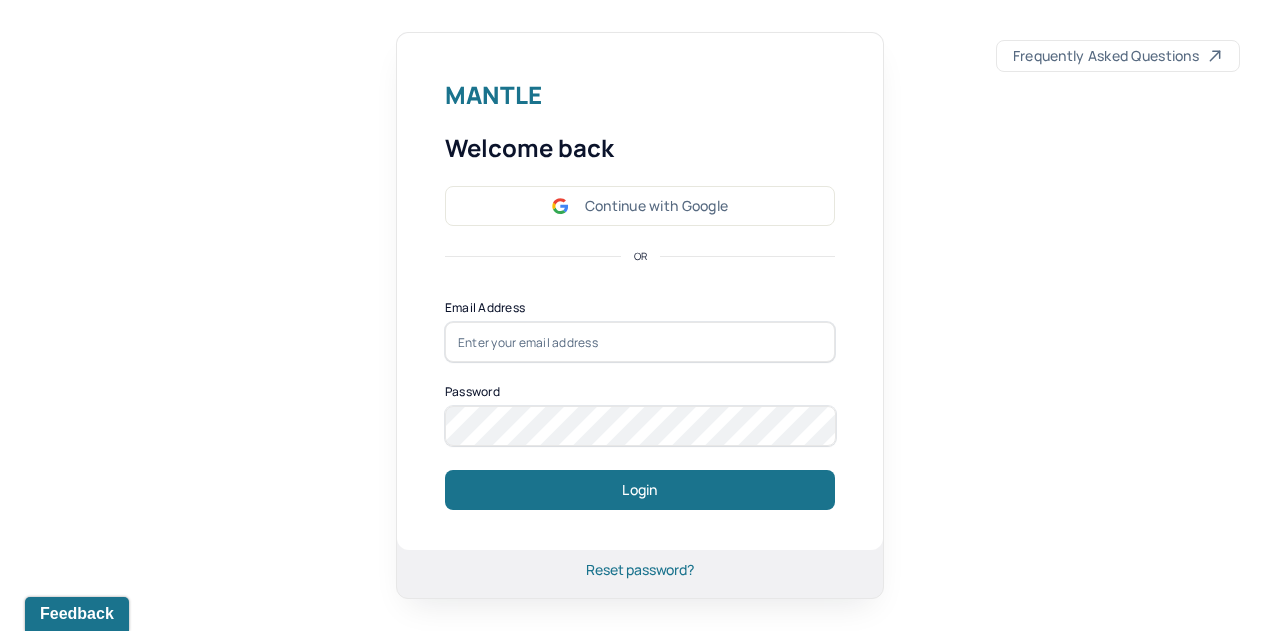 click 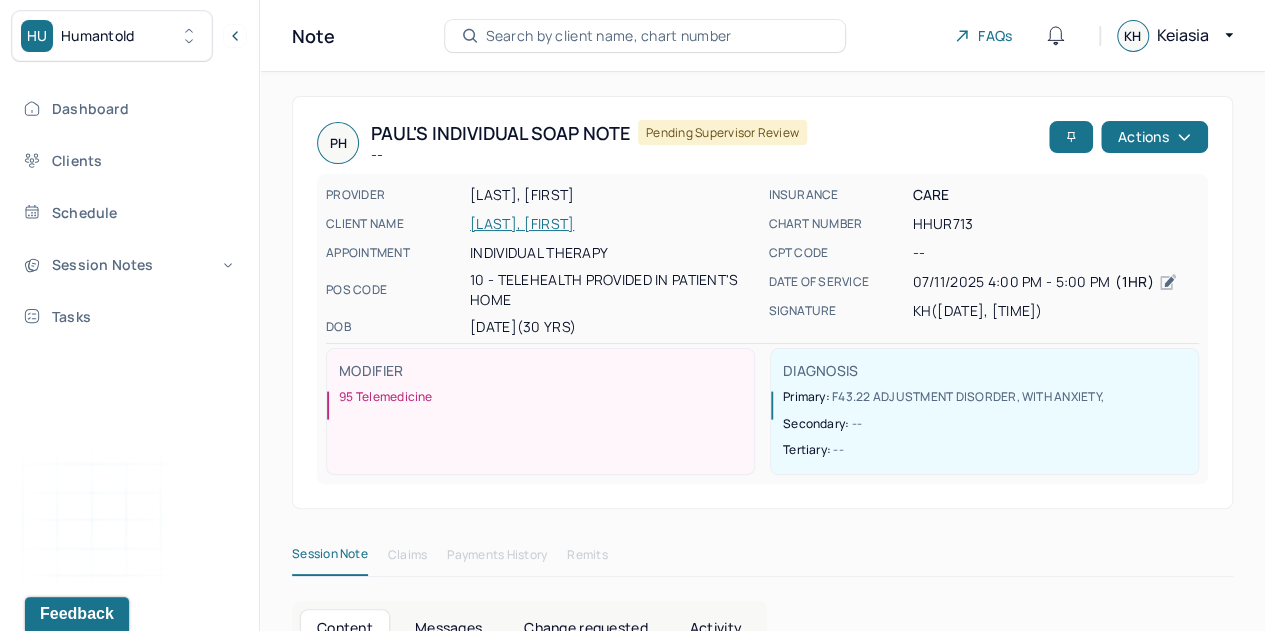 click on "Dashboard" at bounding box center (128, 108) 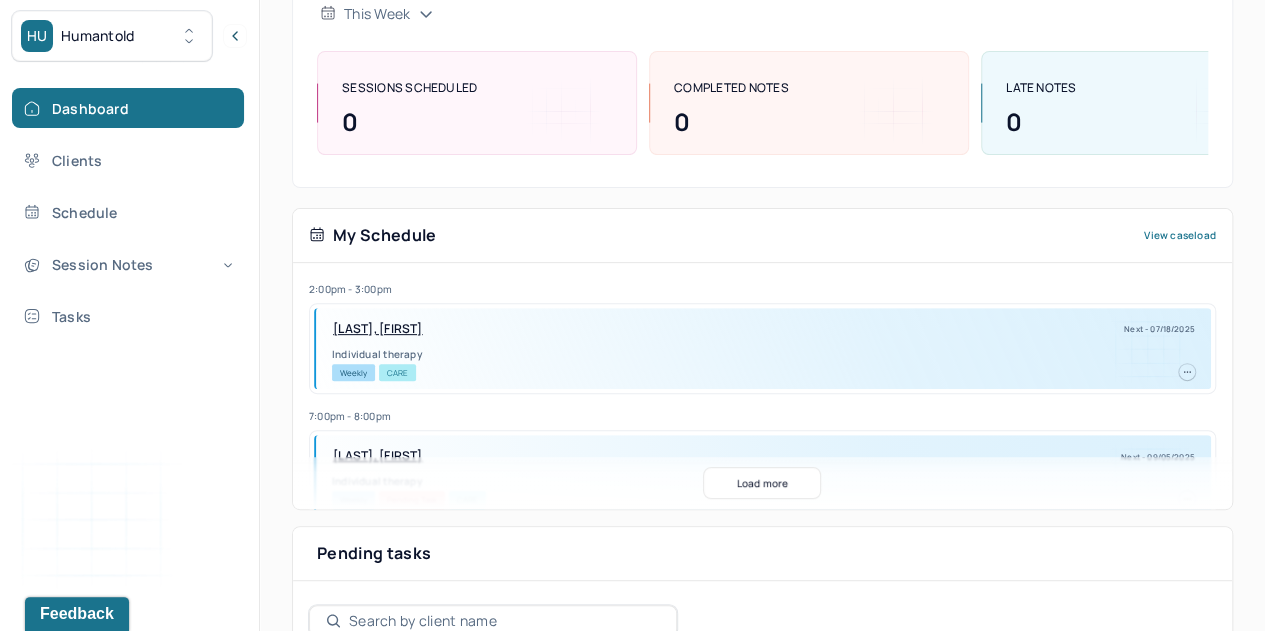 scroll, scrollTop: 184, scrollLeft: 0, axis: vertical 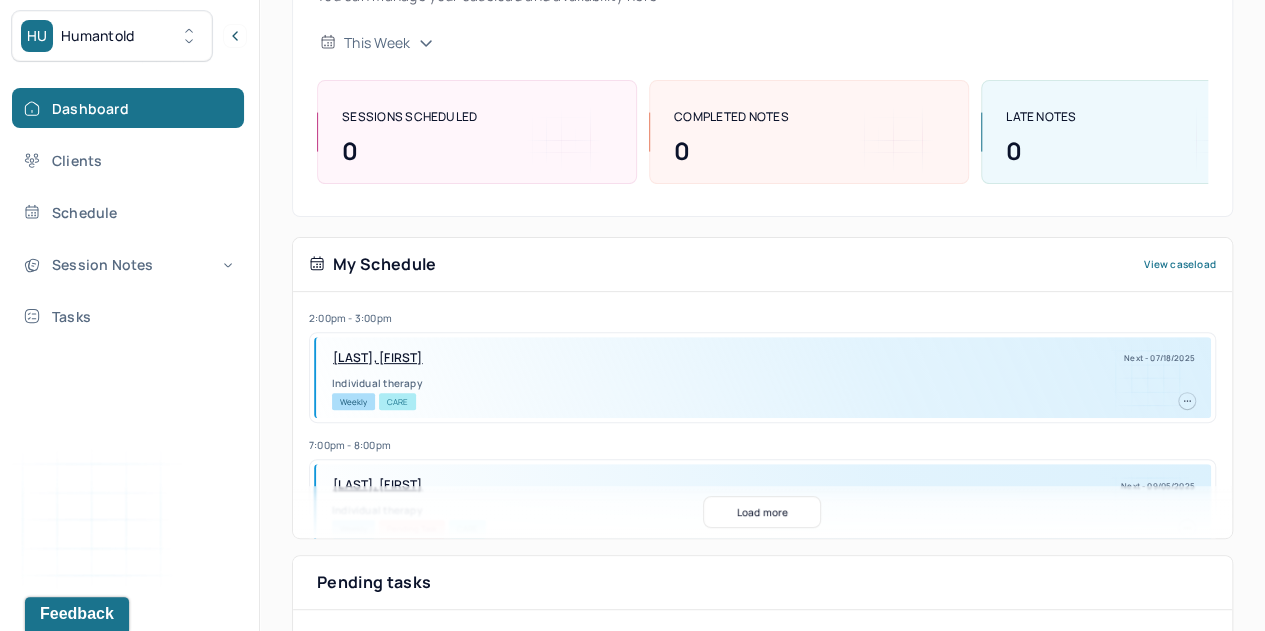 click on "Session Notes" at bounding box center (128, 264) 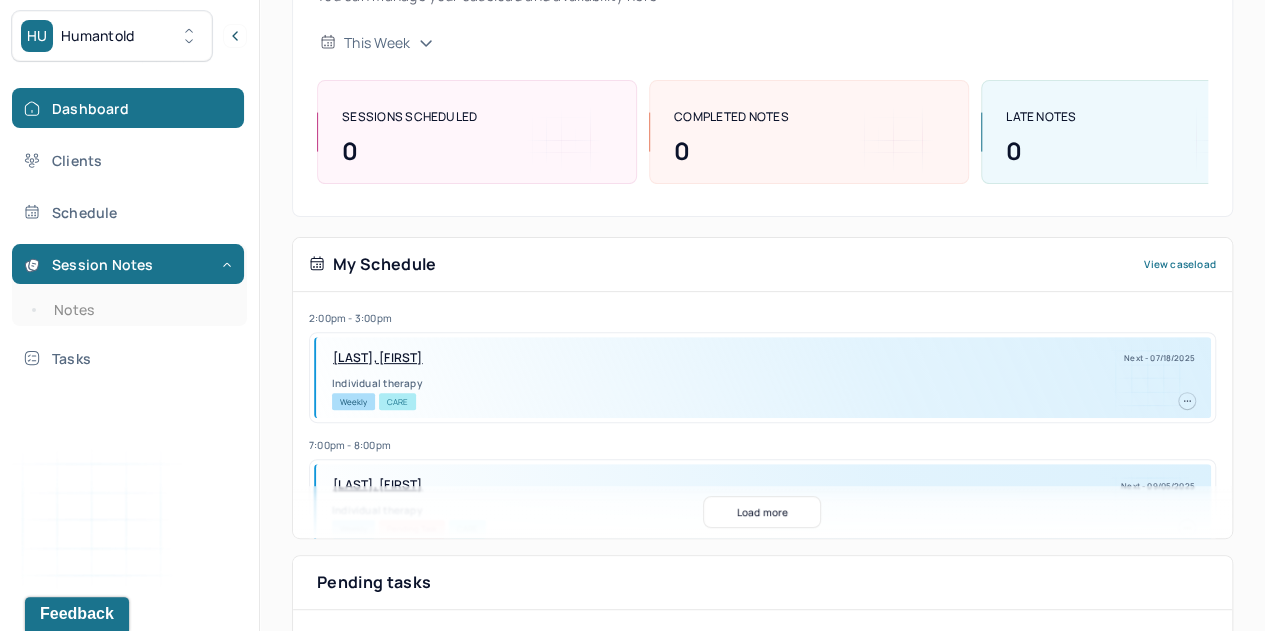 click on "Notes" at bounding box center [139, 310] 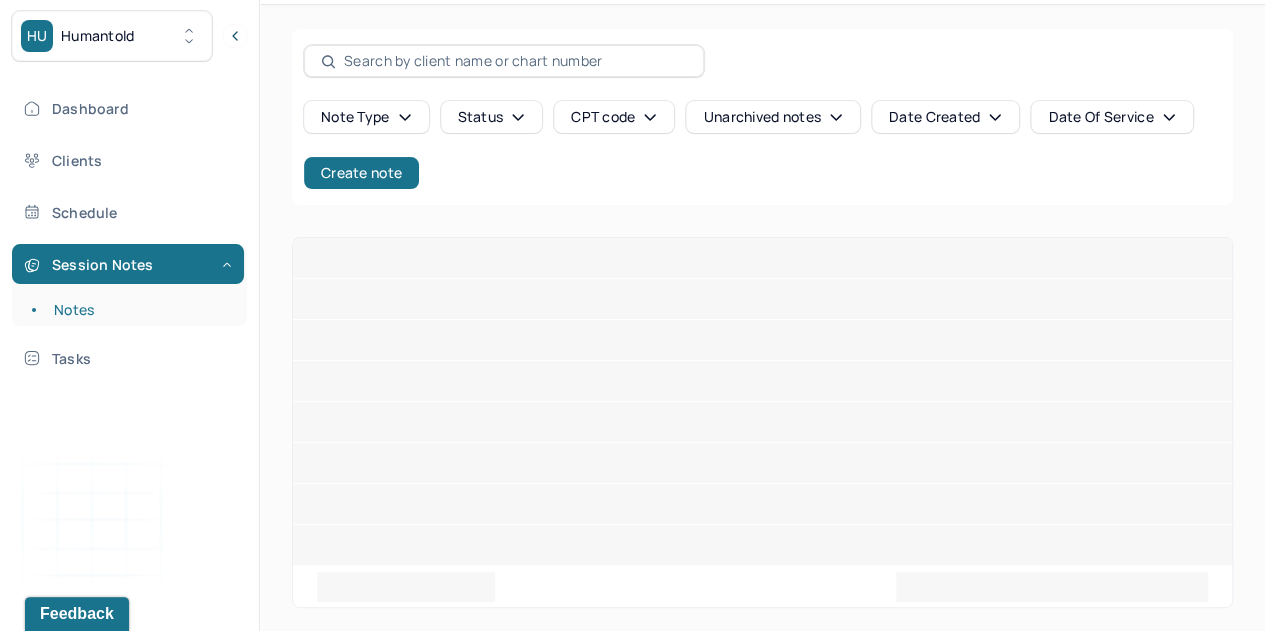 scroll, scrollTop: 53, scrollLeft: 0, axis: vertical 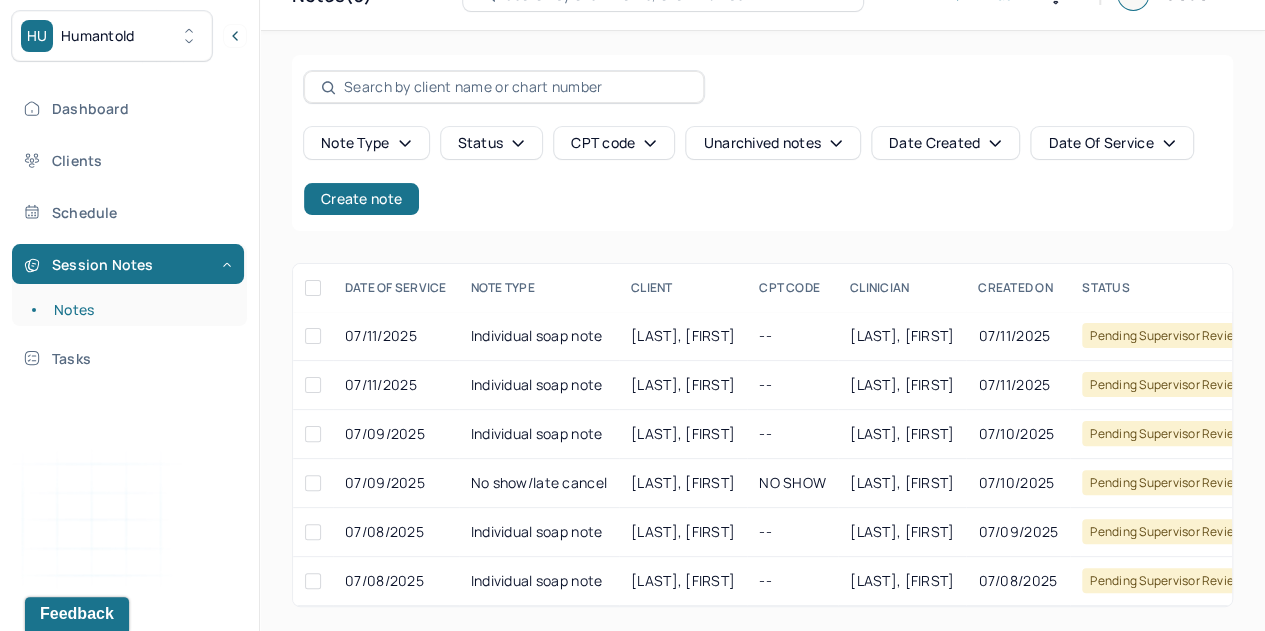 click on "Create note" at bounding box center (361, 199) 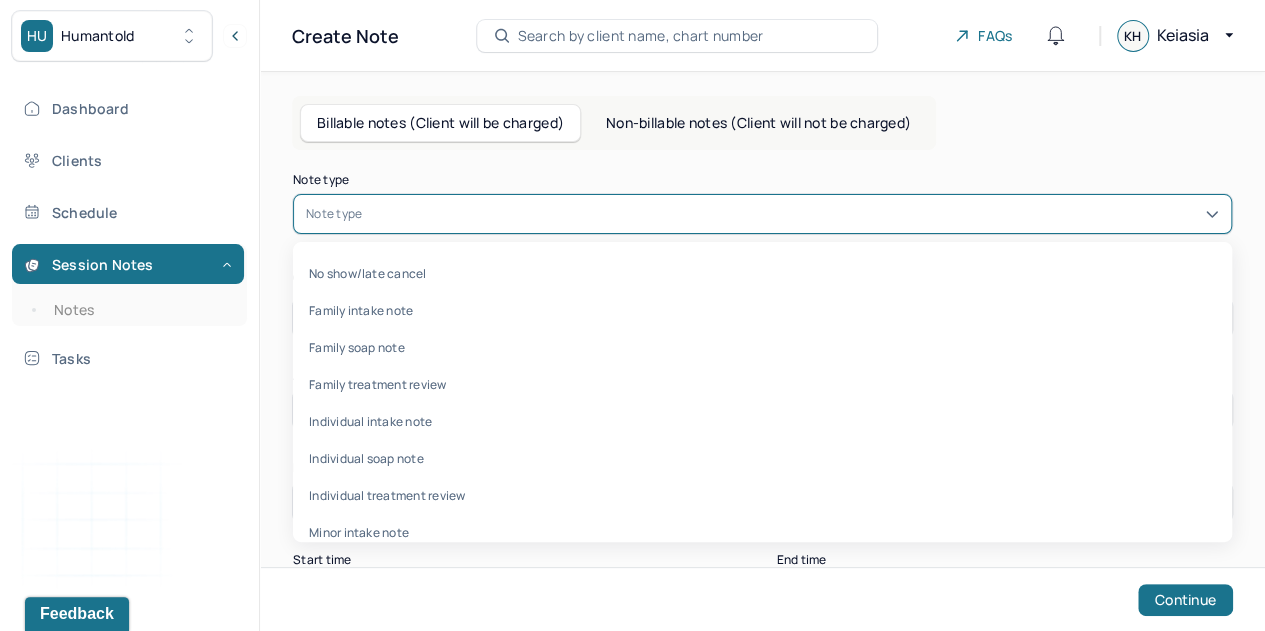 click on "Note type" at bounding box center [334, 214] 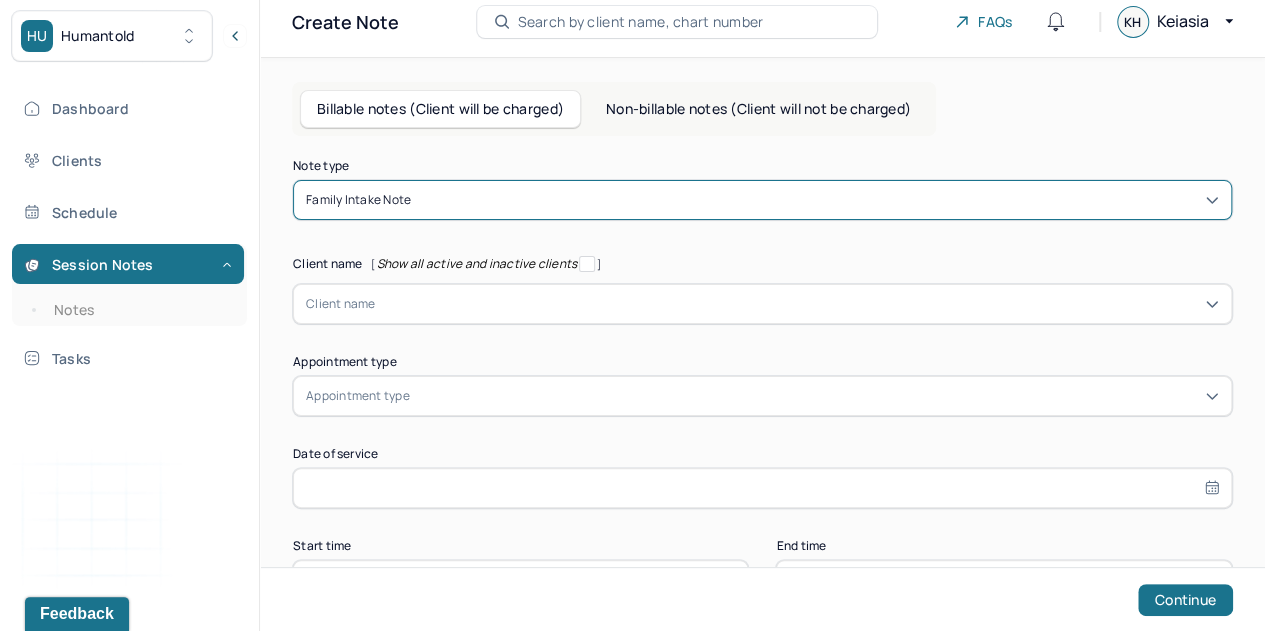 click on "Note type option Family intake note, selected. Family intake note Client name [ Show all active and inactive clients ] Client name Supervisee name Appointment type Appointment type Date of service Start time End time   Continue" at bounding box center [762, 380] 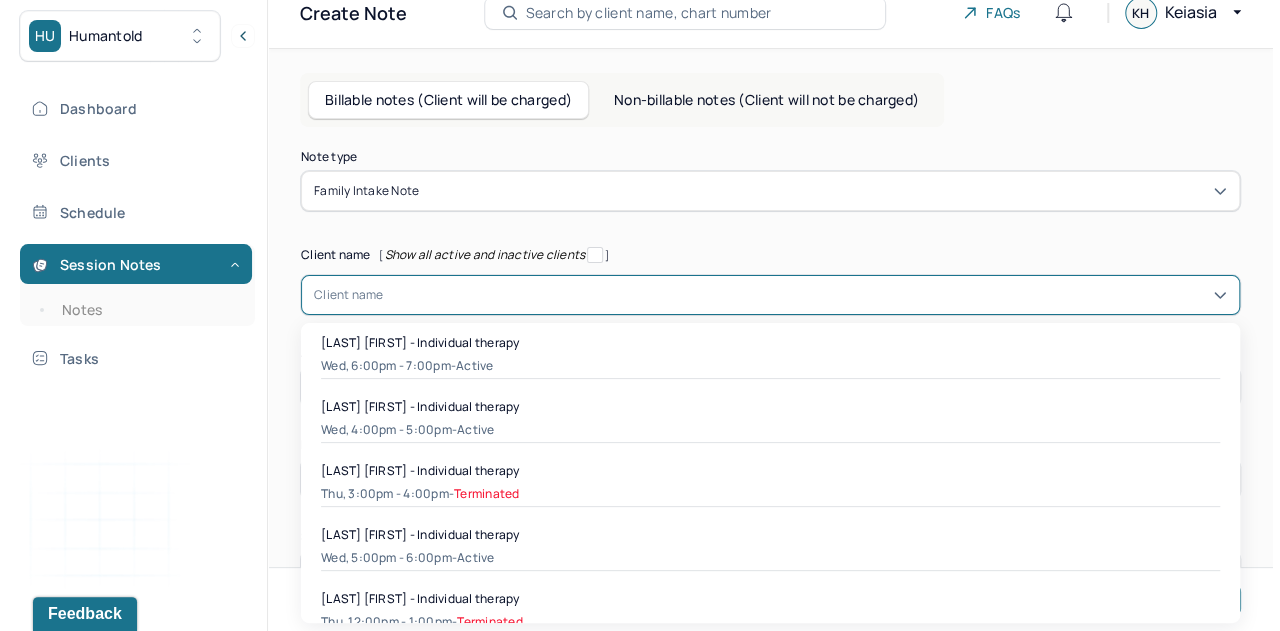 scroll, scrollTop: 24, scrollLeft: 0, axis: vertical 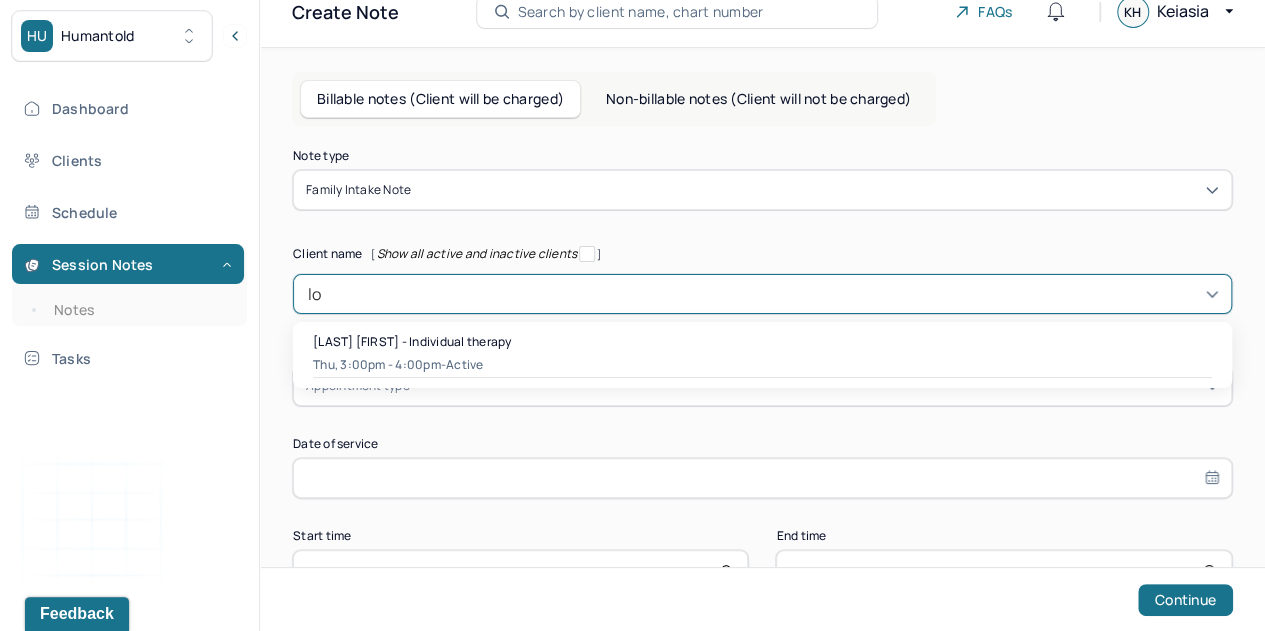 type on "l" 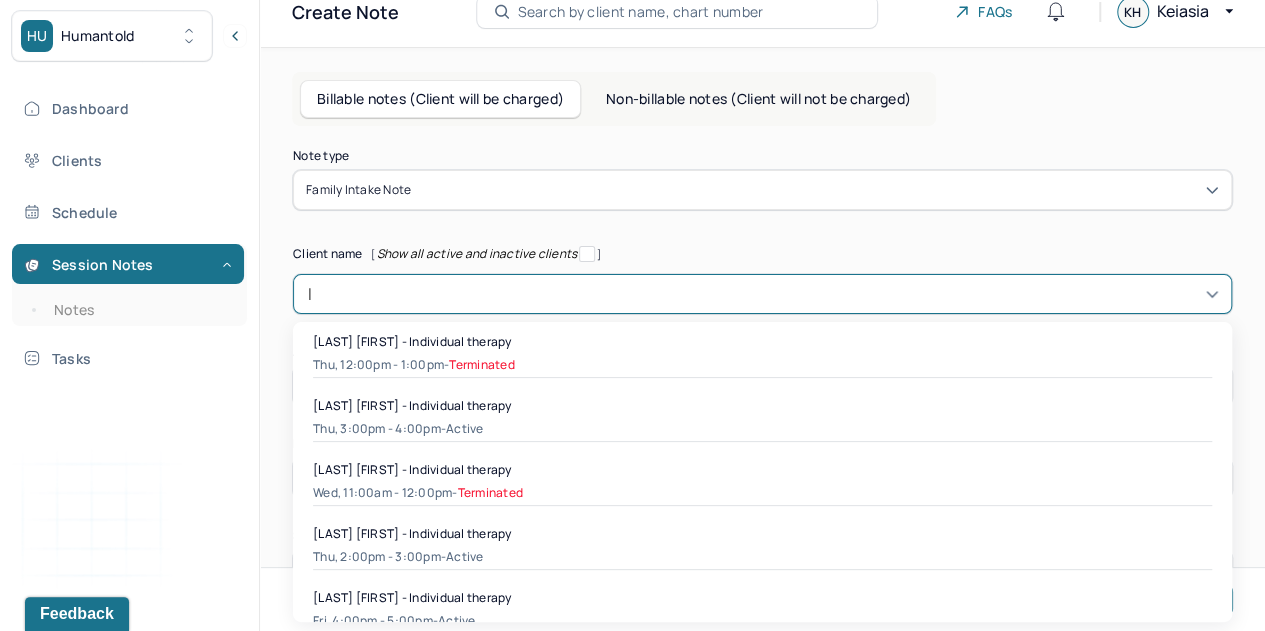 type 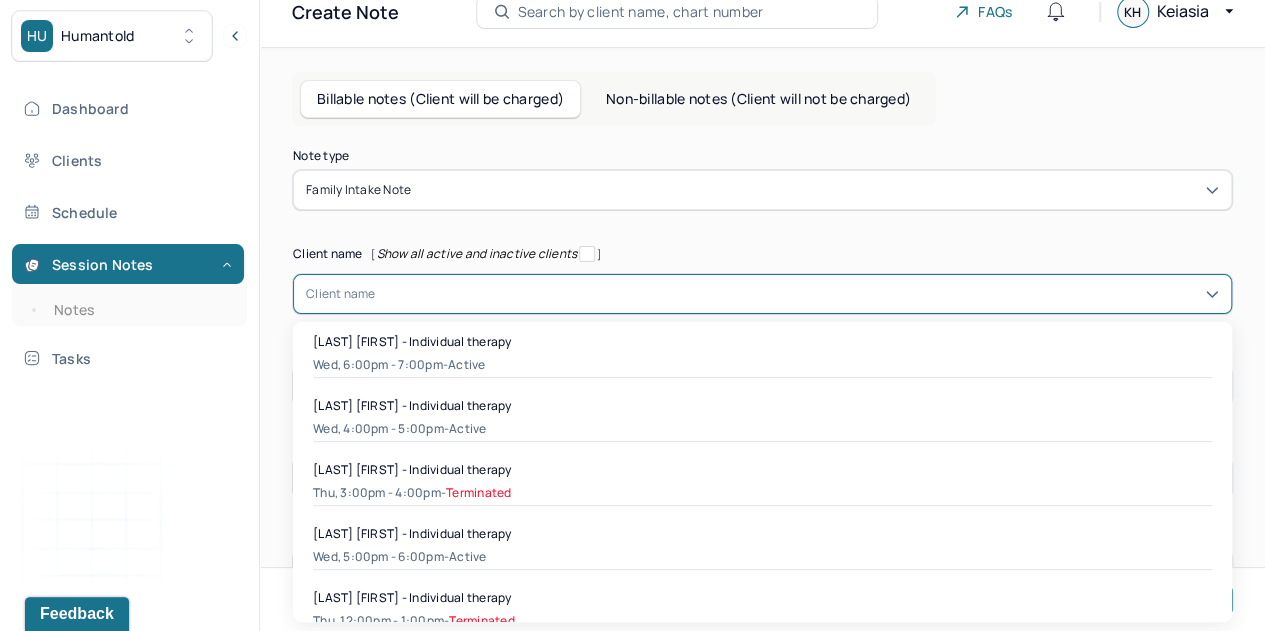 click on "HU Humantold" at bounding box center (112, 36) 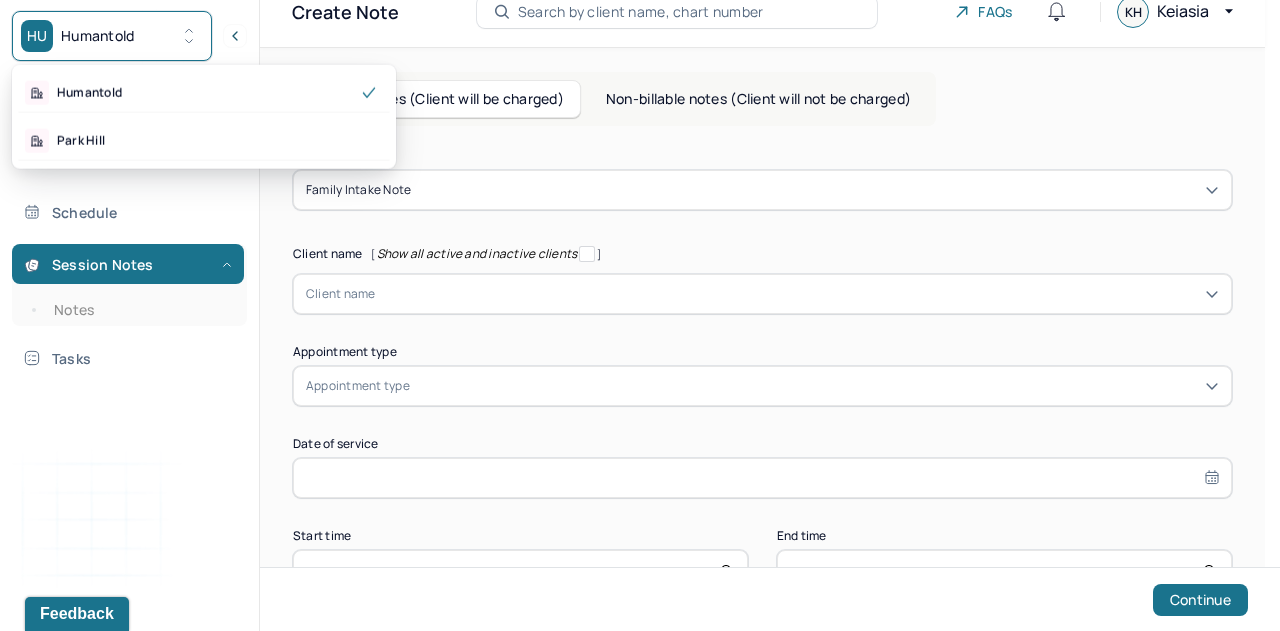 click on "Park Hill" at bounding box center (204, 141) 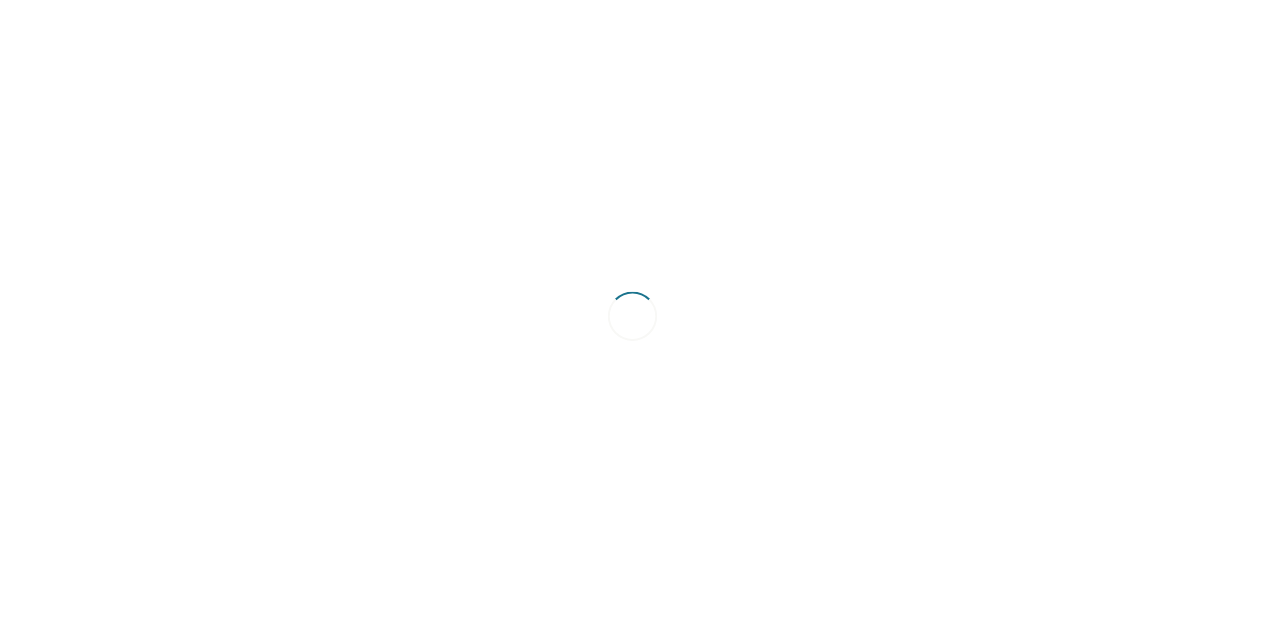 scroll, scrollTop: 0, scrollLeft: 0, axis: both 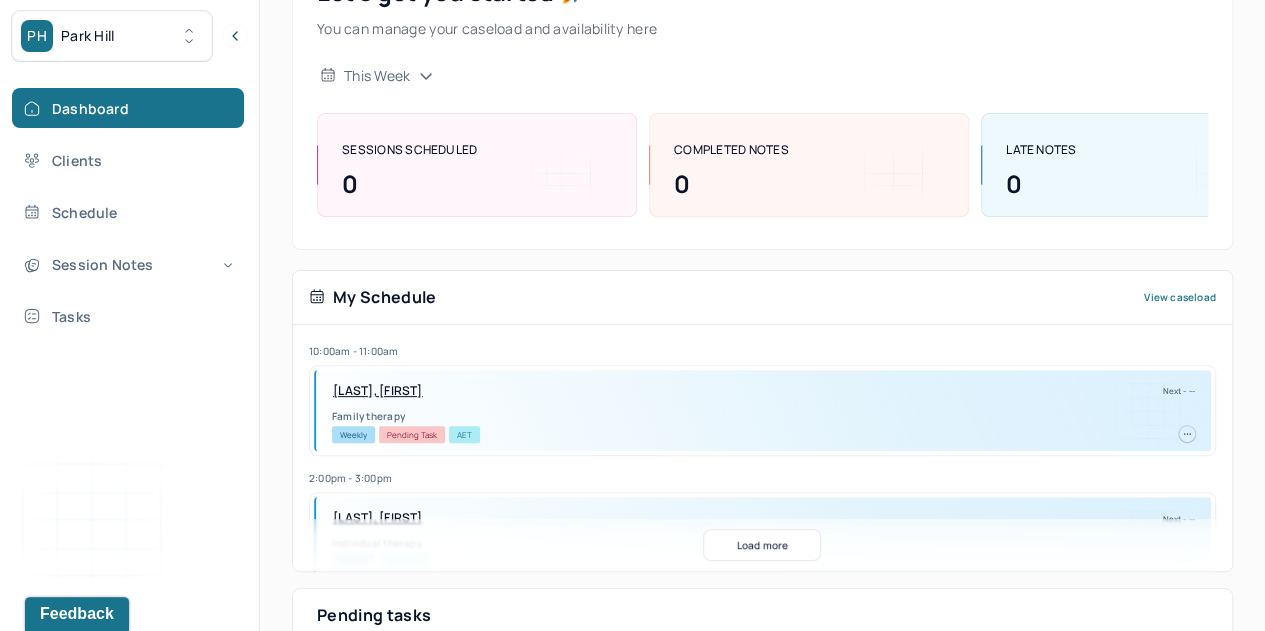 click on "Session Notes" at bounding box center [128, 264] 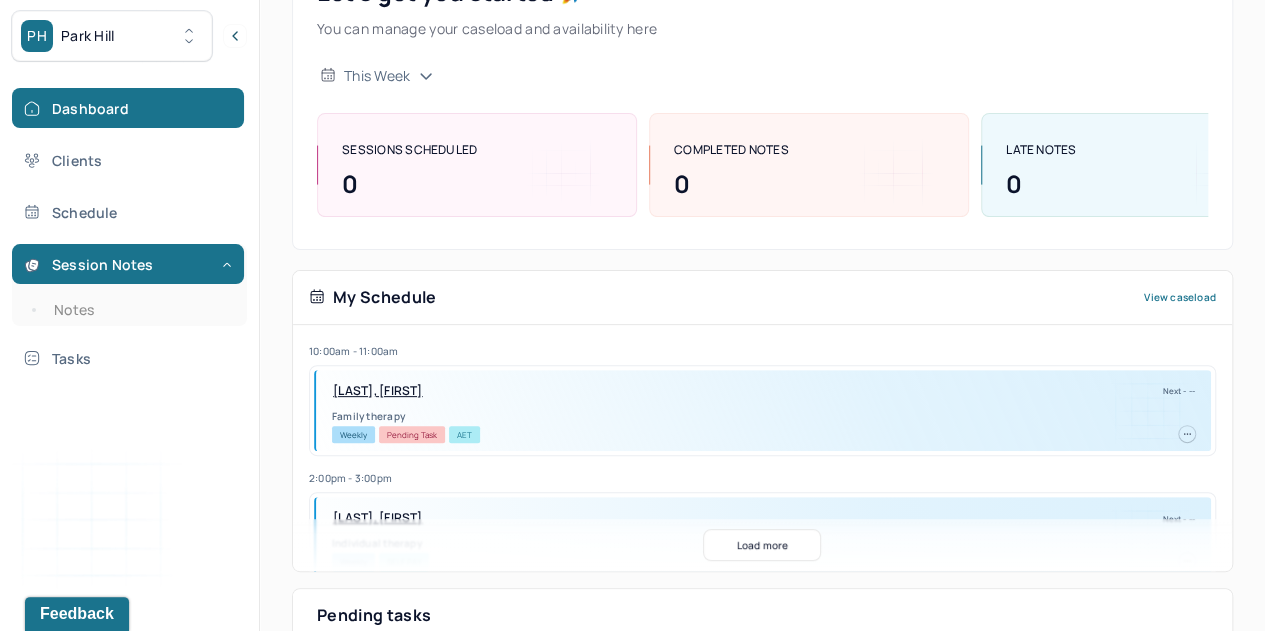 click on "Notes" at bounding box center (139, 310) 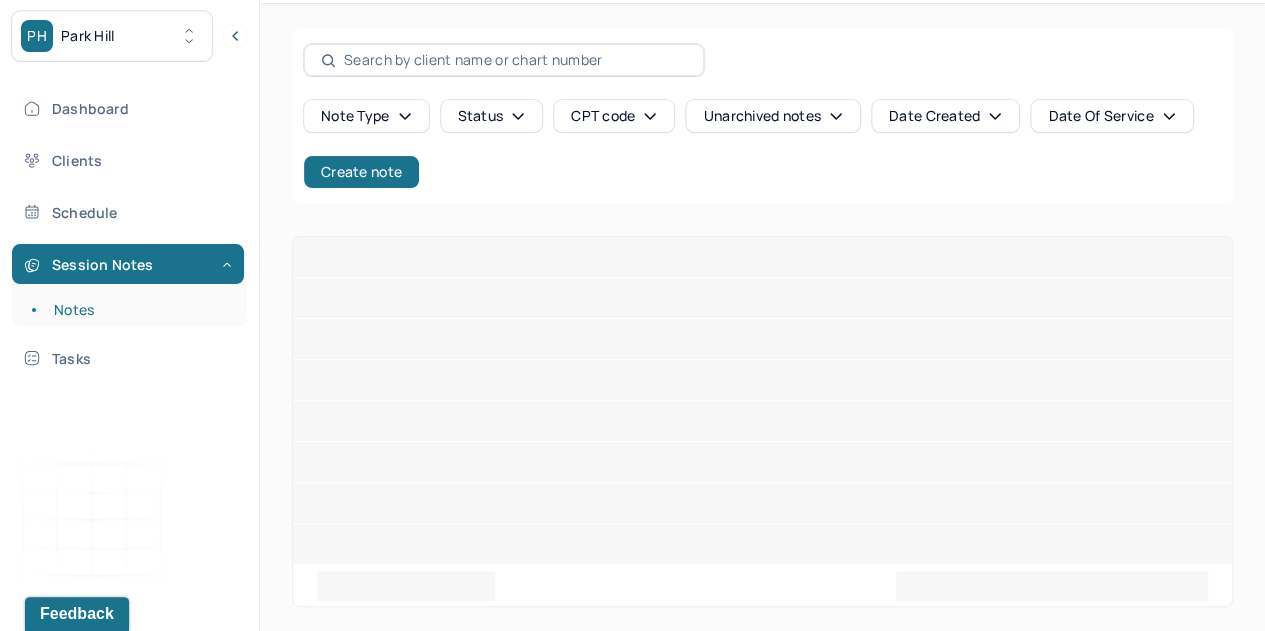 scroll, scrollTop: 0, scrollLeft: 0, axis: both 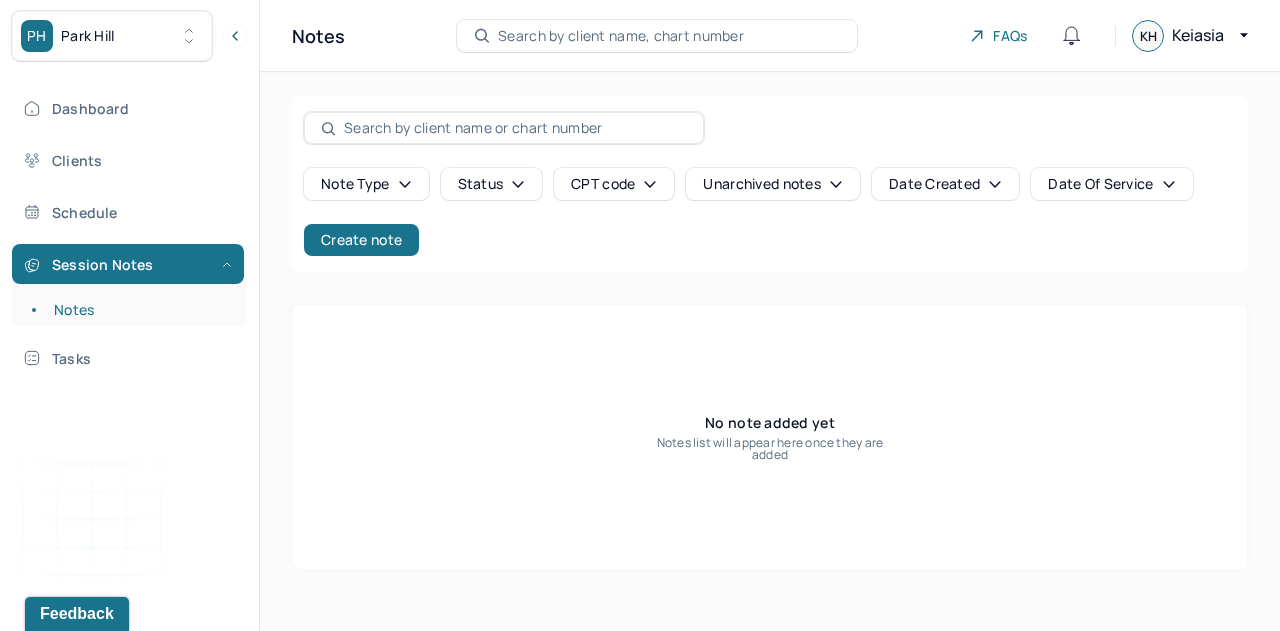 click on "Create note" at bounding box center [361, 240] 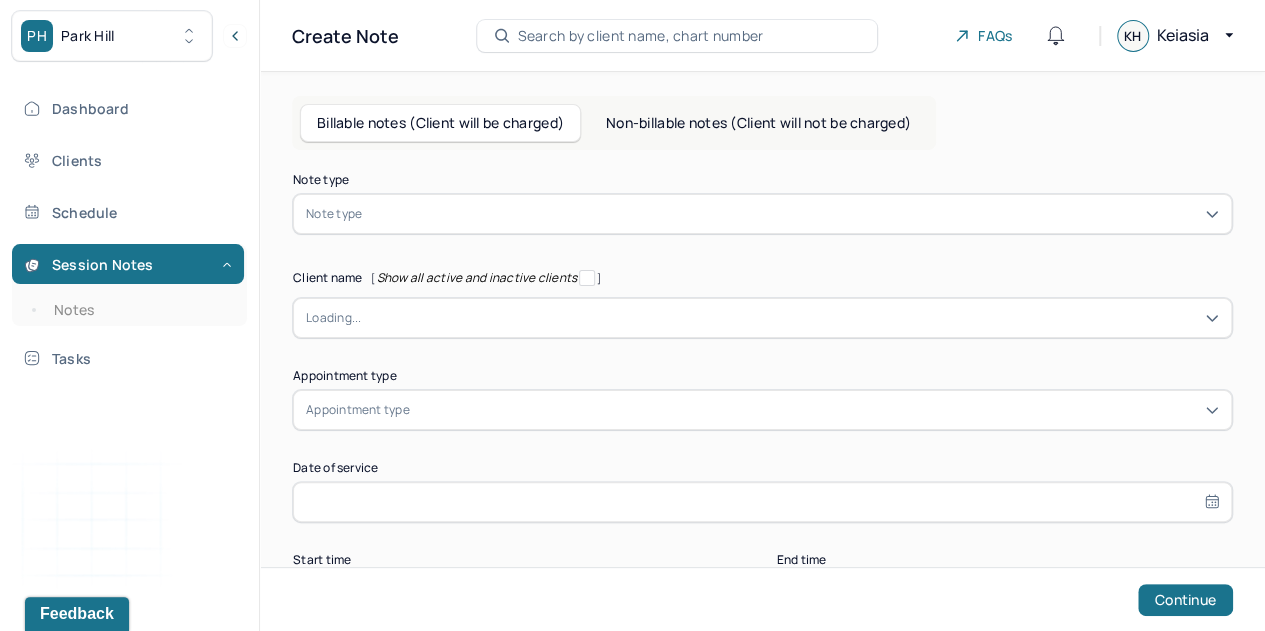 click at bounding box center [792, 214] 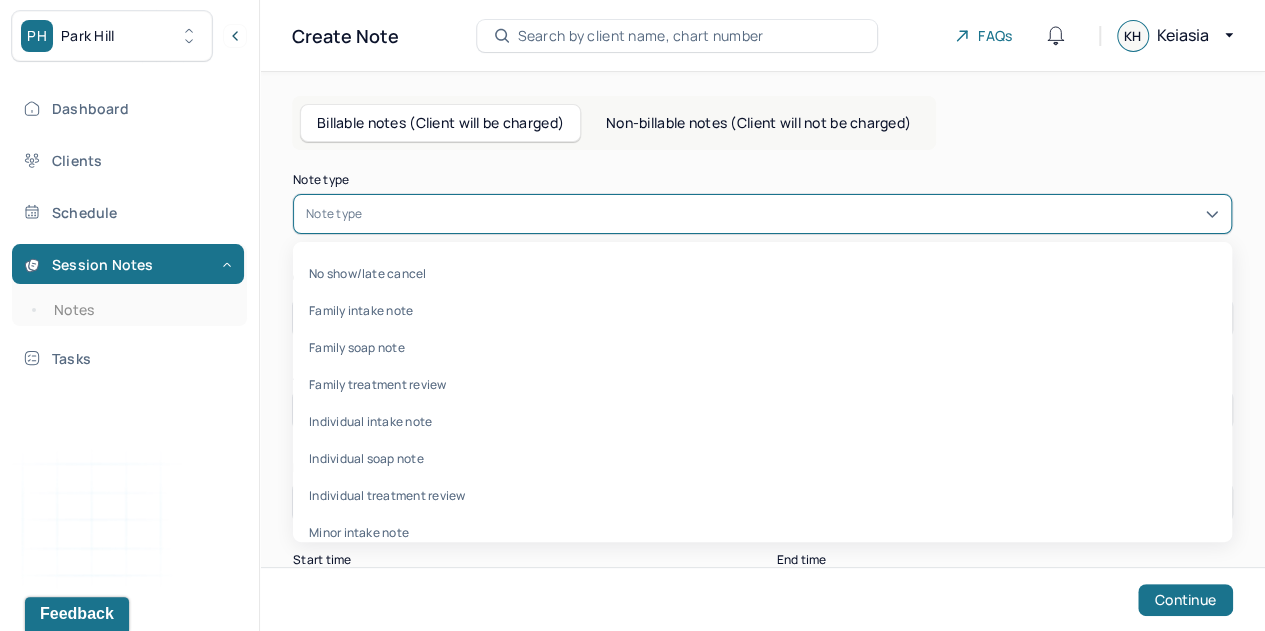 click on "Family intake note" at bounding box center [762, 310] 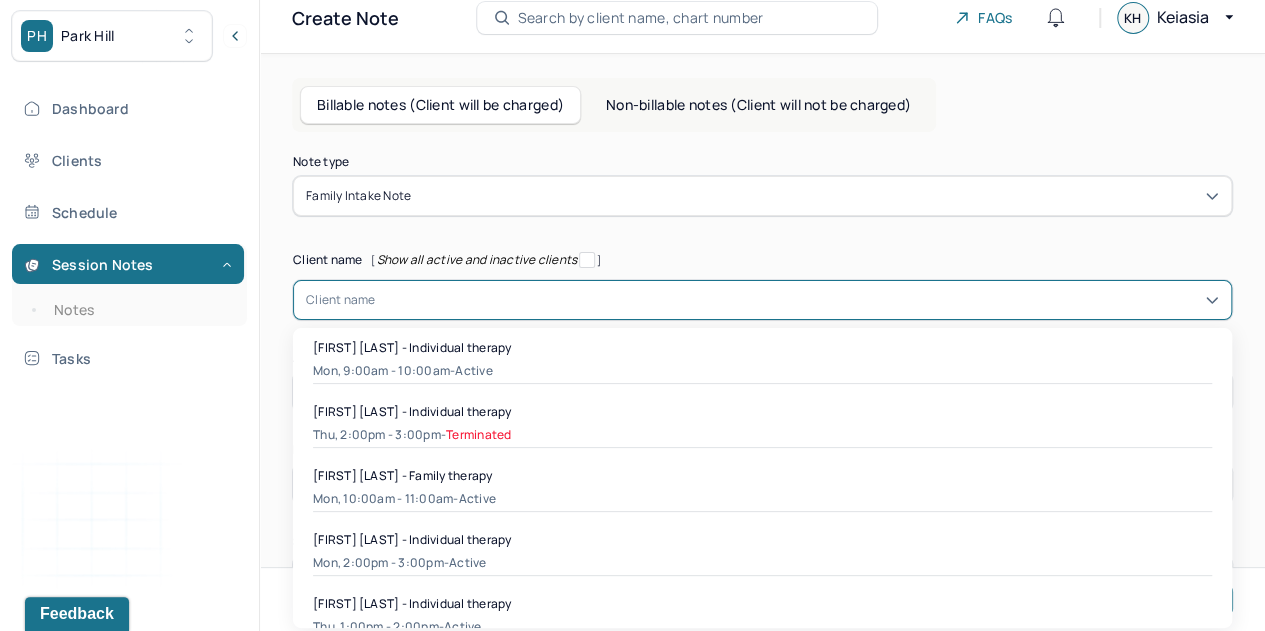 click on "Client name" at bounding box center (762, 300) 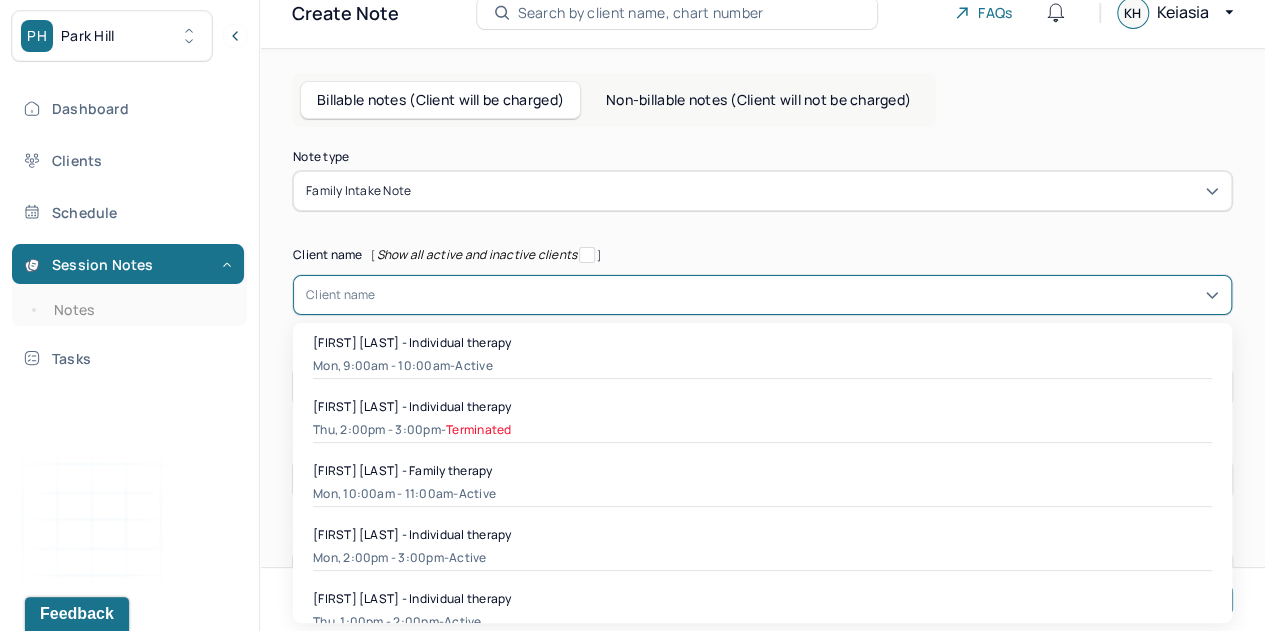 scroll, scrollTop: 24, scrollLeft: 0, axis: vertical 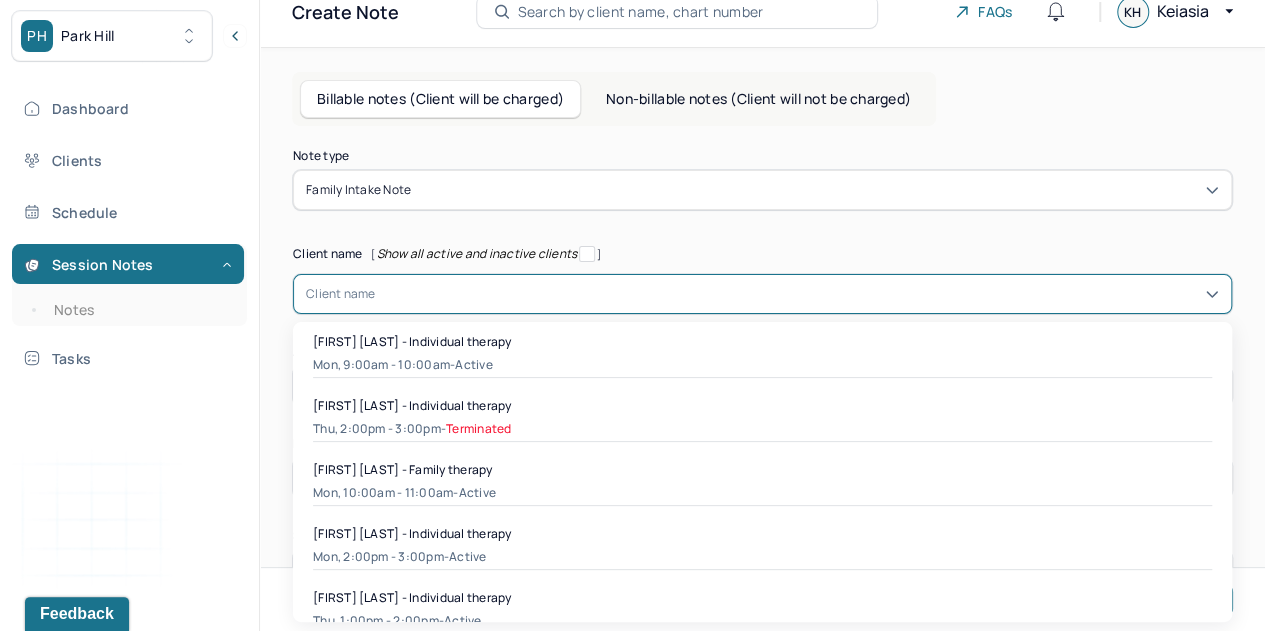 click on "Lorna Beadle - Family therapy" at bounding box center [402, 469] 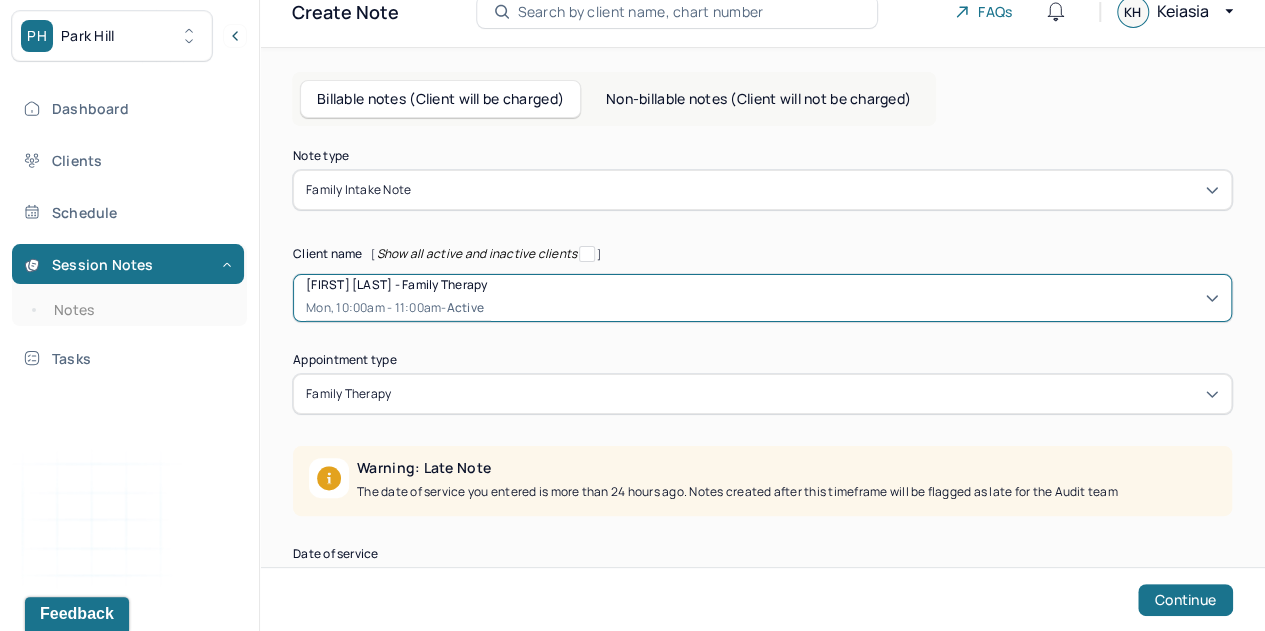 scroll, scrollTop: 198, scrollLeft: 0, axis: vertical 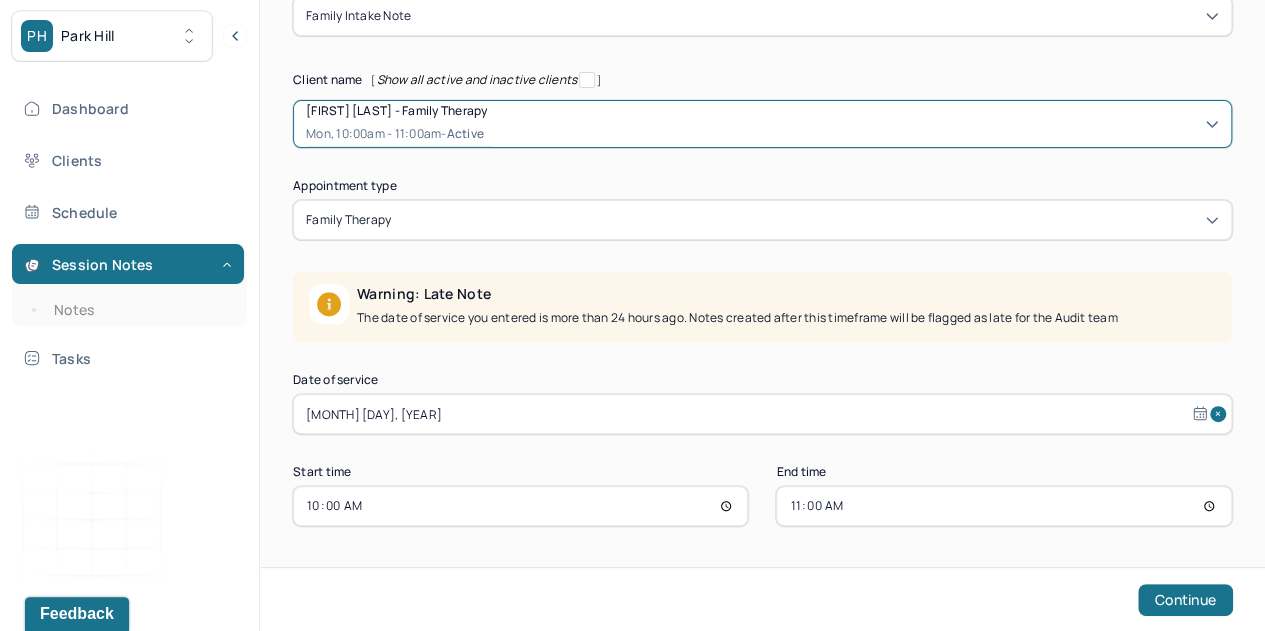 click on "Jul 1, 2025" at bounding box center (762, 414) 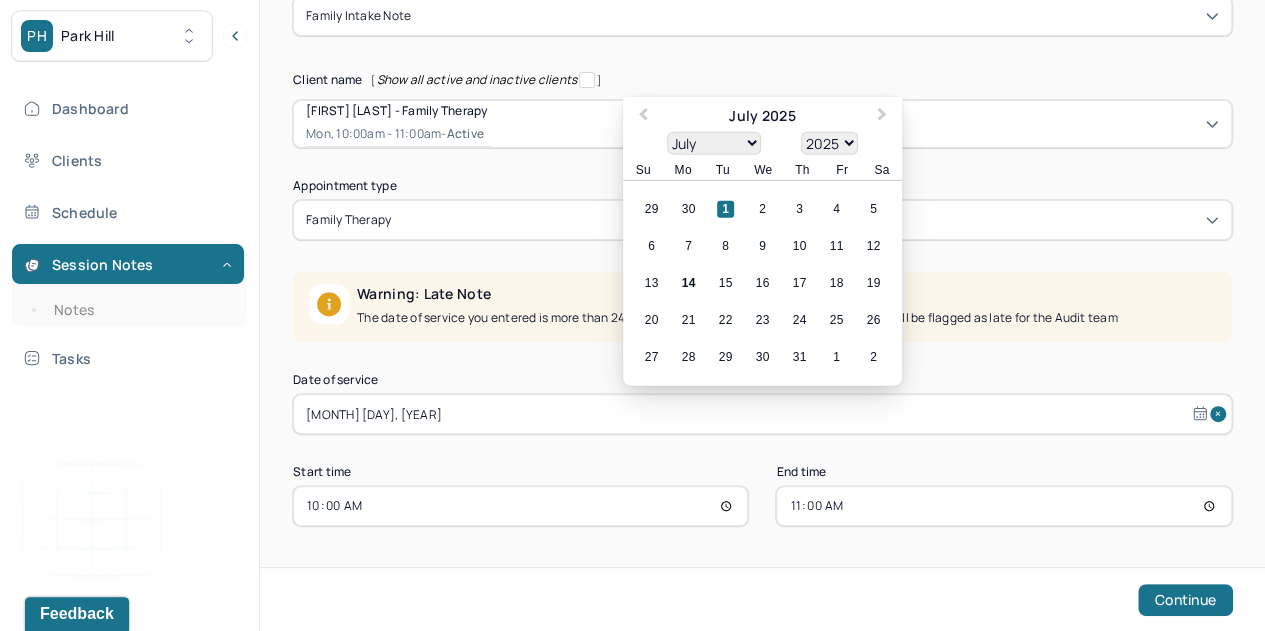 click on "14" at bounding box center [688, 283] 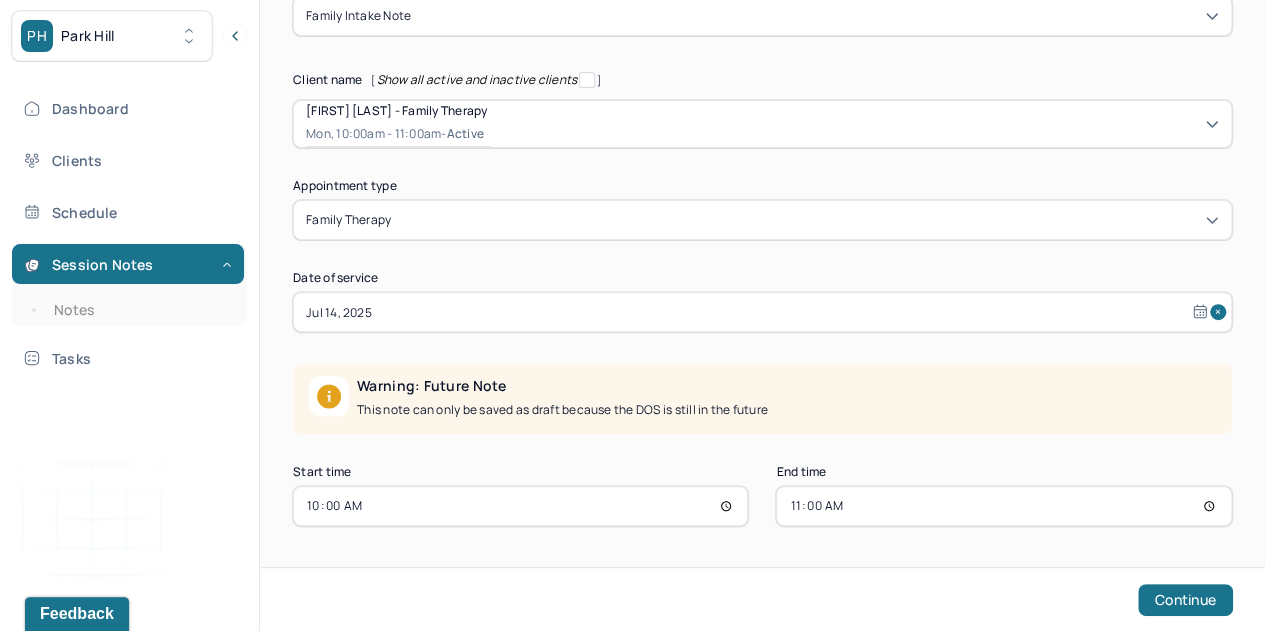 click on "Continue" at bounding box center [1185, 600] 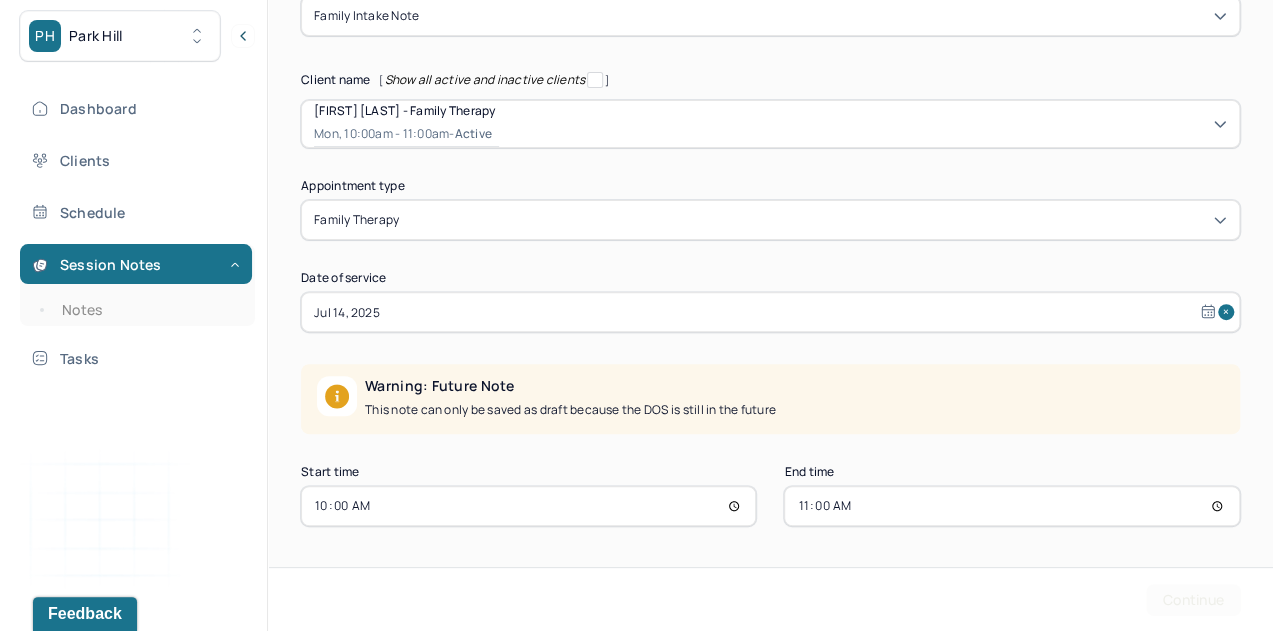 scroll, scrollTop: 0, scrollLeft: 0, axis: both 